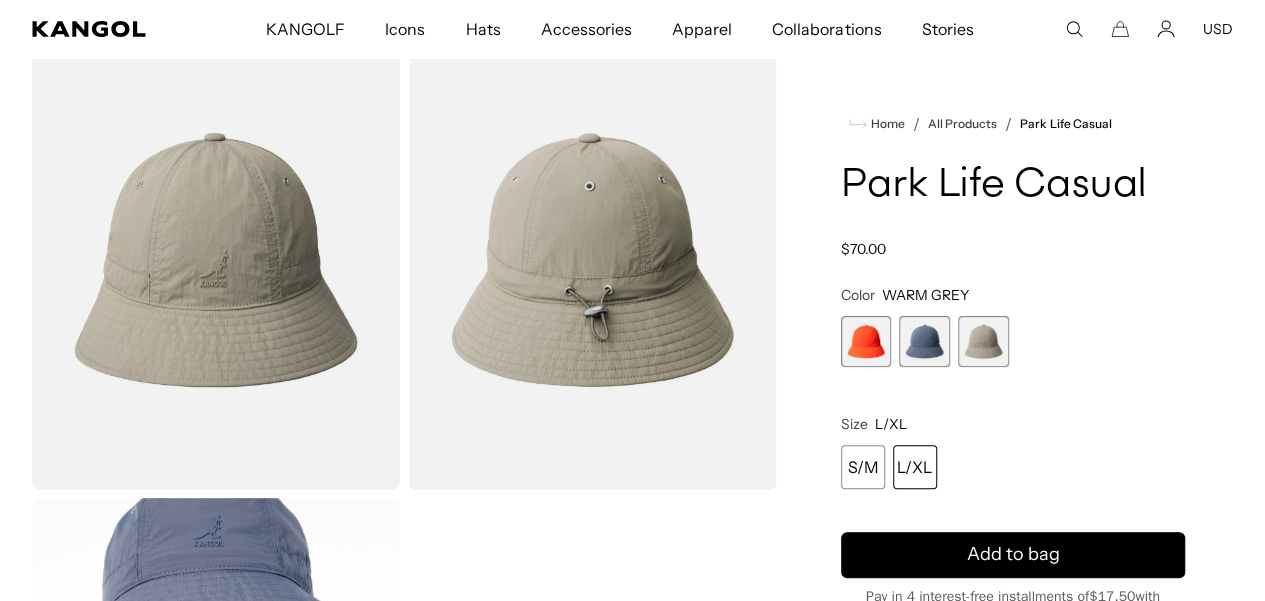 scroll, scrollTop: 0, scrollLeft: 0, axis: both 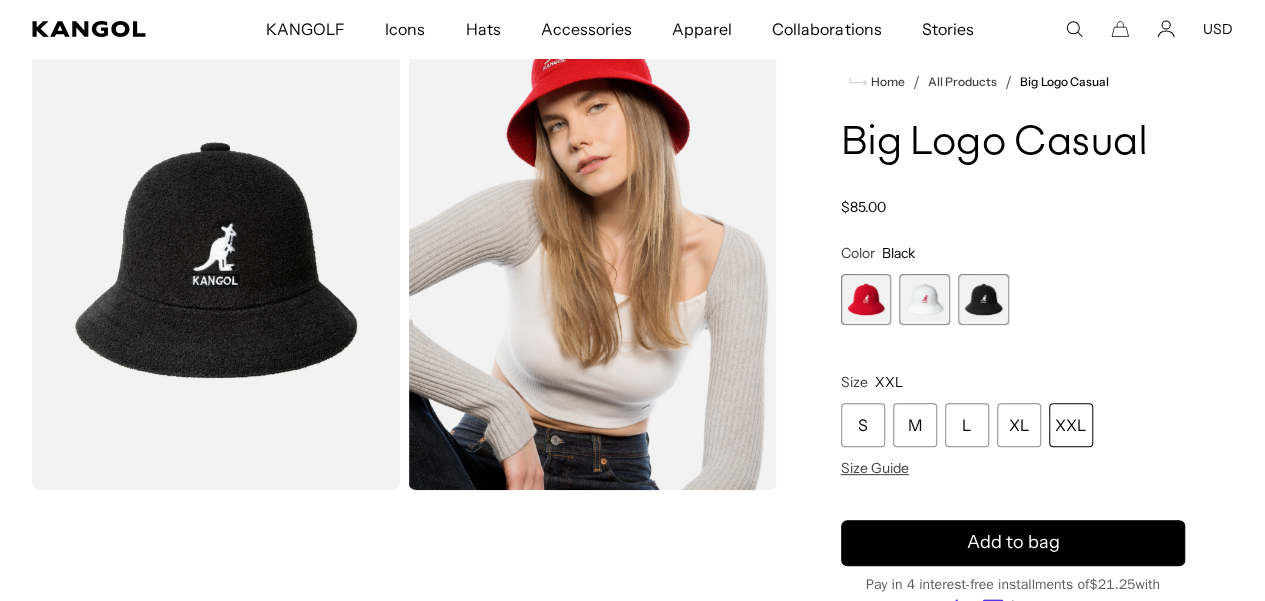 click on "XXL" at bounding box center [1071, 425] 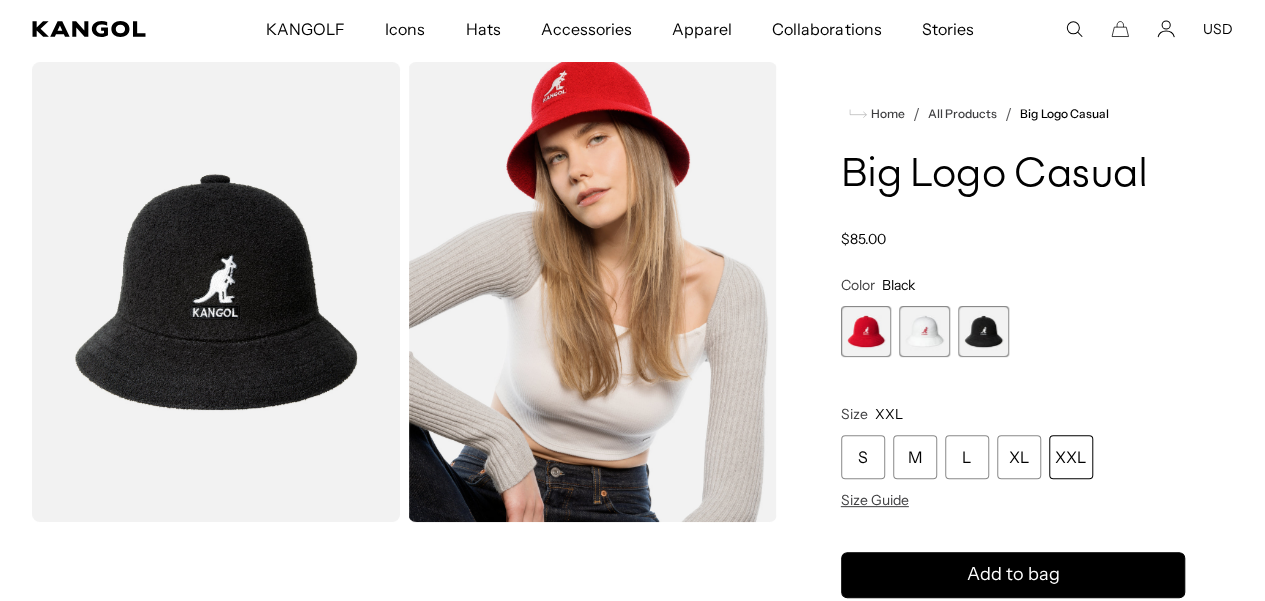 scroll, scrollTop: 100, scrollLeft: 0, axis: vertical 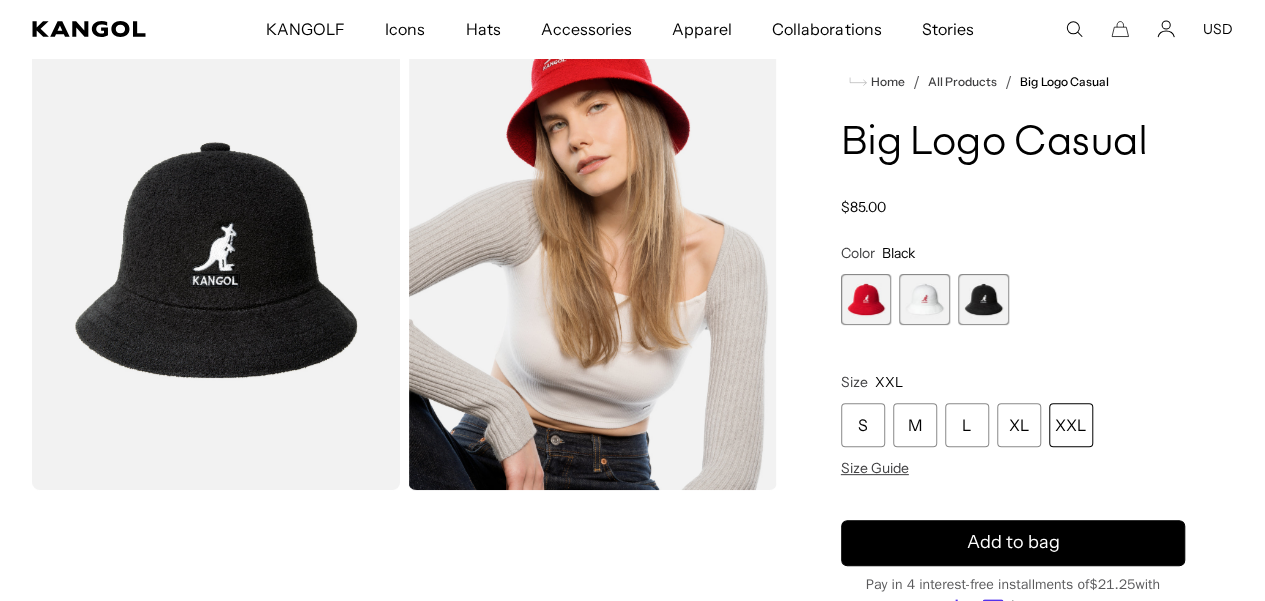 click at bounding box center [924, 299] 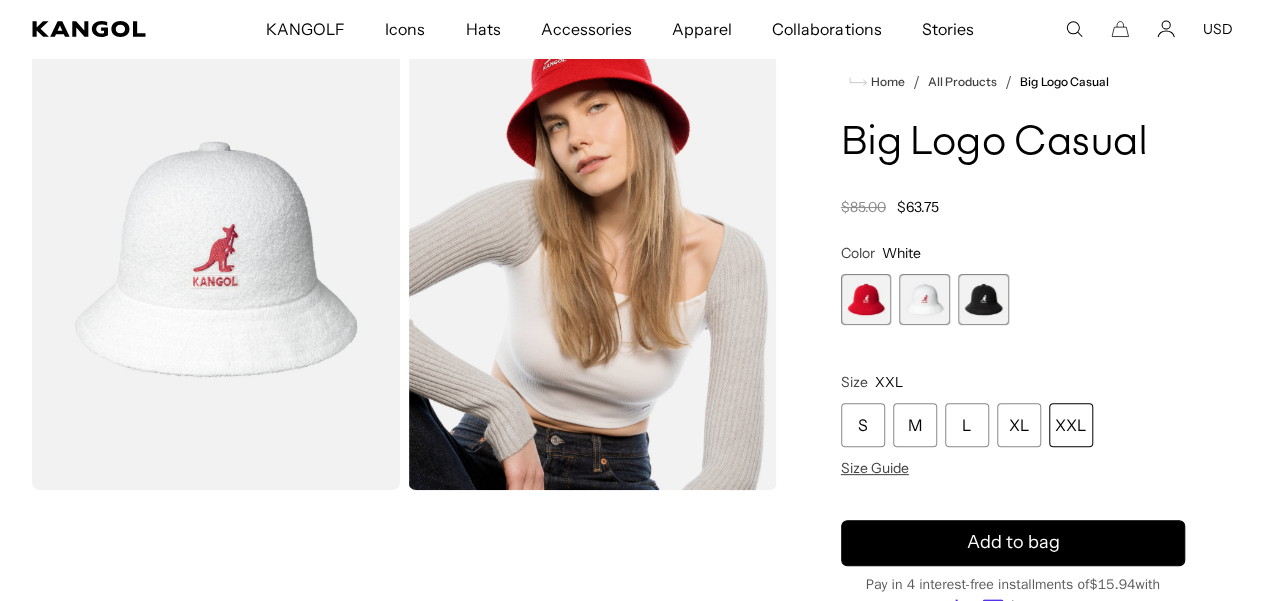 click at bounding box center [983, 299] 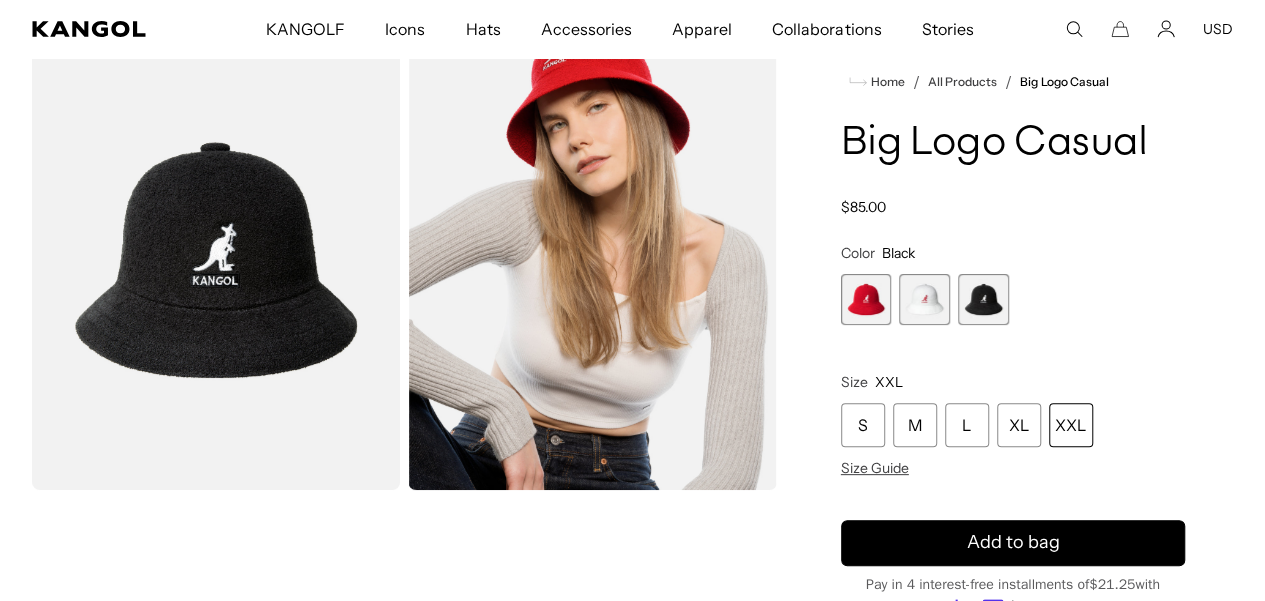 scroll, scrollTop: 0, scrollLeft: 0, axis: both 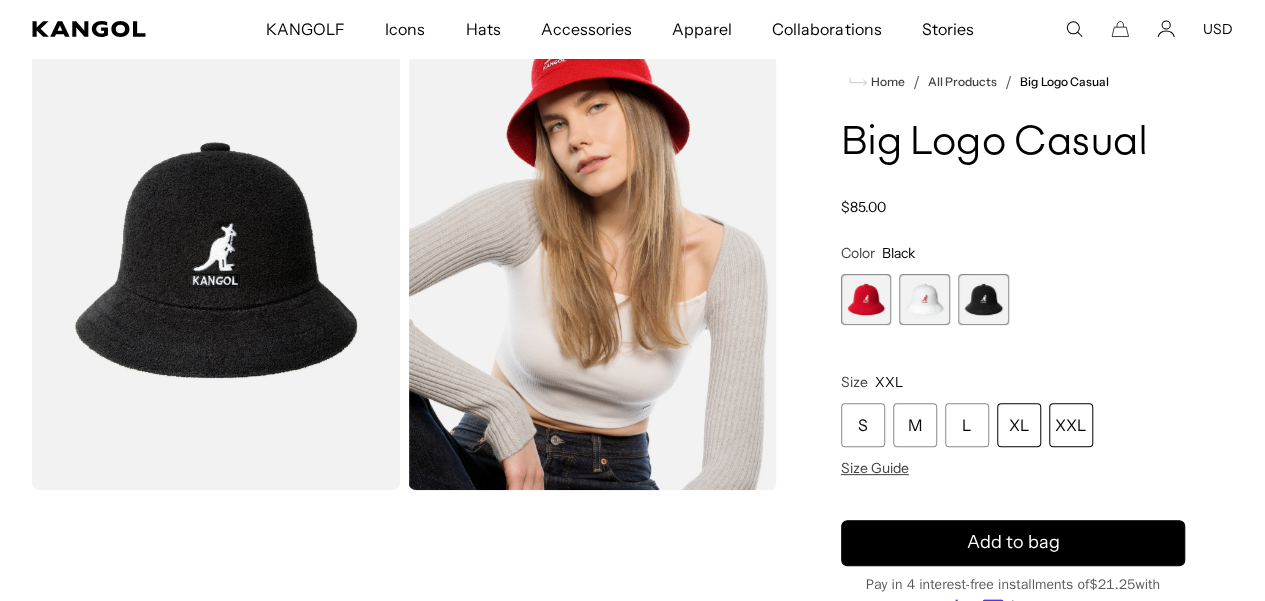 click on "XL" at bounding box center (1019, 425) 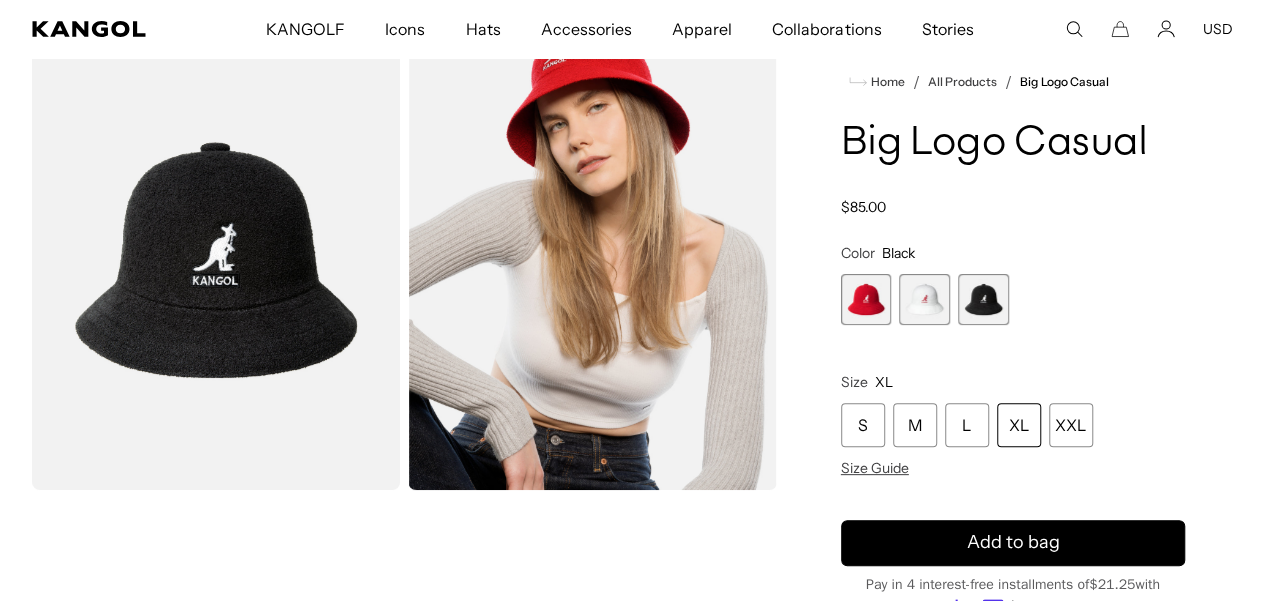 scroll, scrollTop: 0, scrollLeft: 412, axis: horizontal 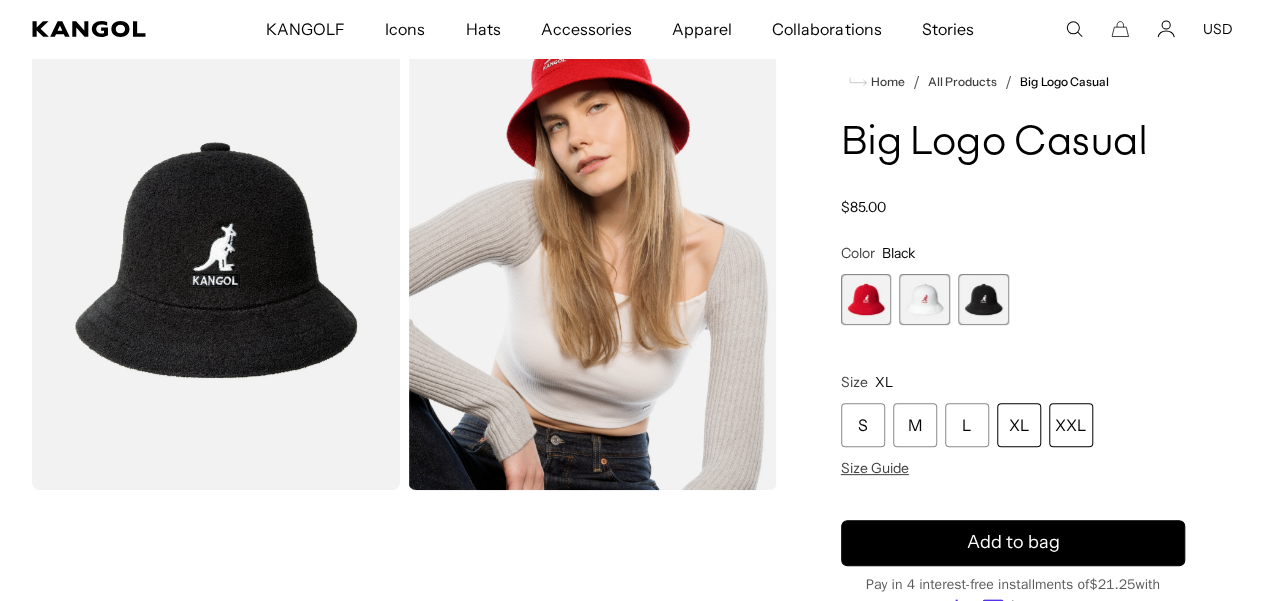 click on "XXL" at bounding box center (1071, 425) 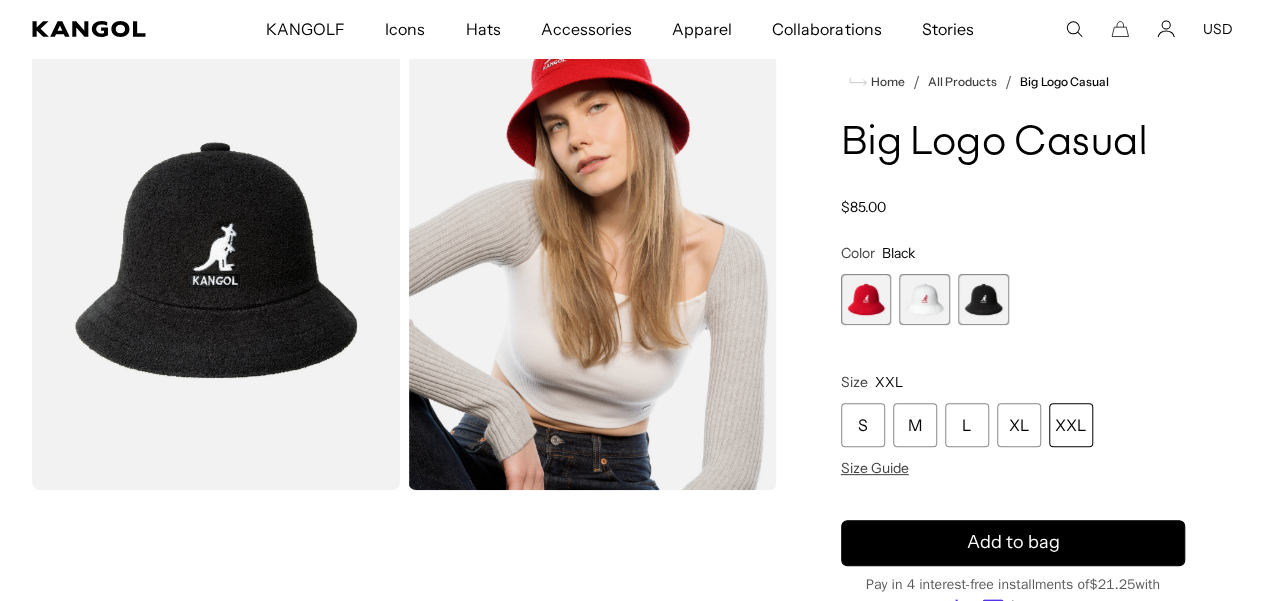 click at bounding box center (866, 299) 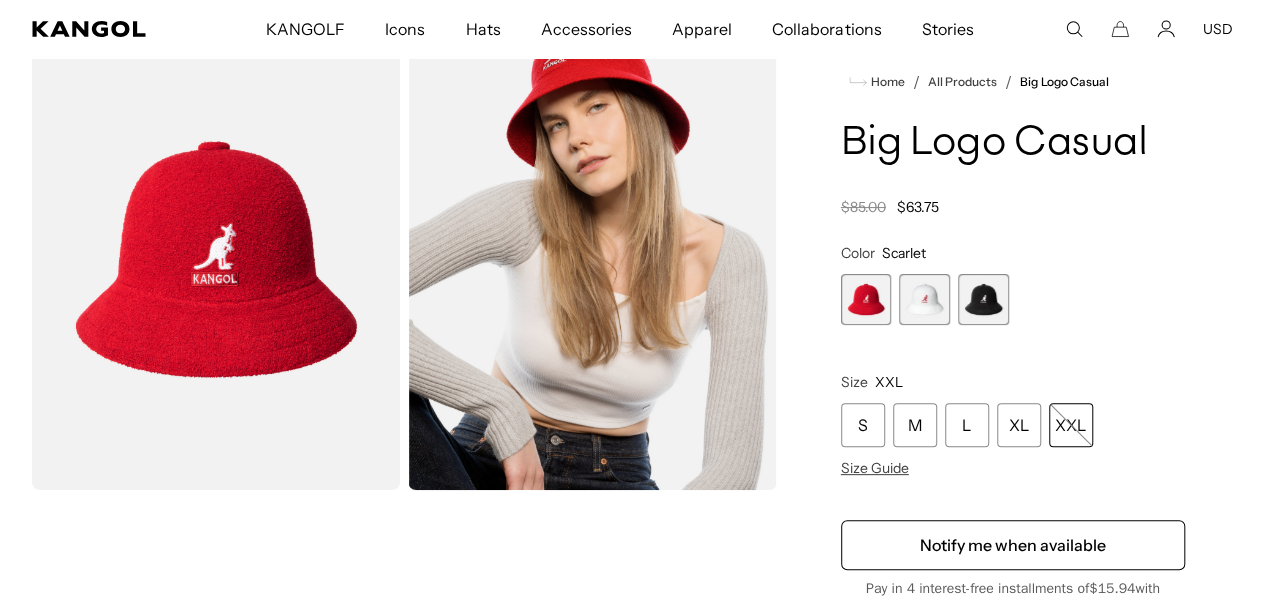 scroll, scrollTop: 0, scrollLeft: 0, axis: both 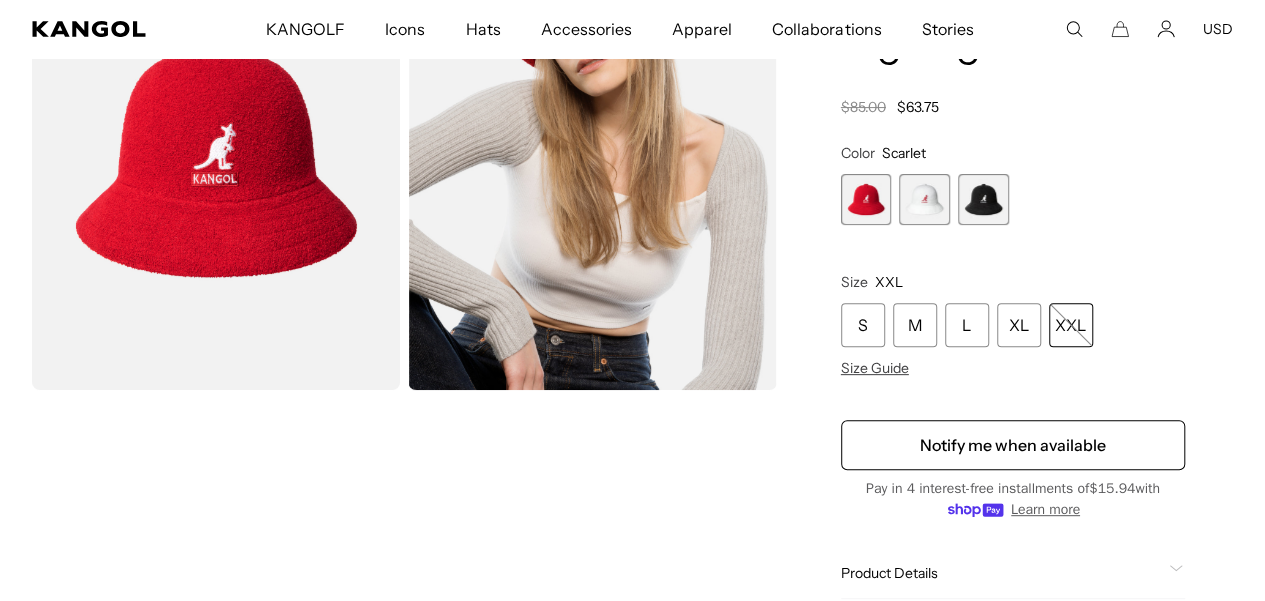 click at bounding box center (924, 199) 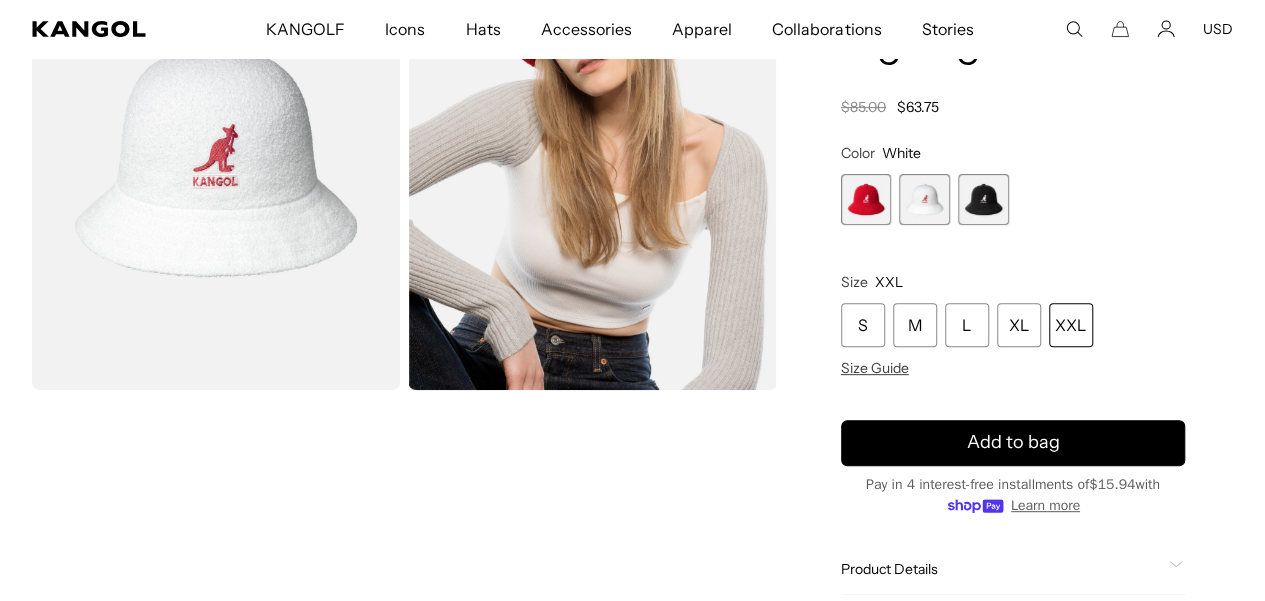 click at bounding box center [866, 199] 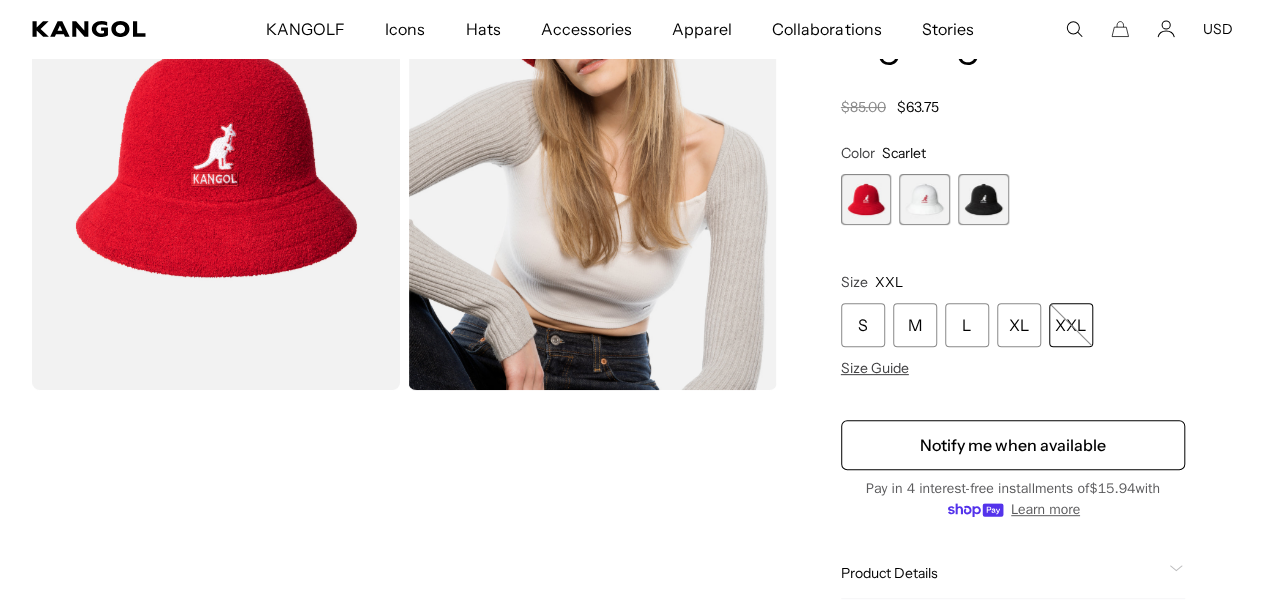 scroll, scrollTop: 0, scrollLeft: 0, axis: both 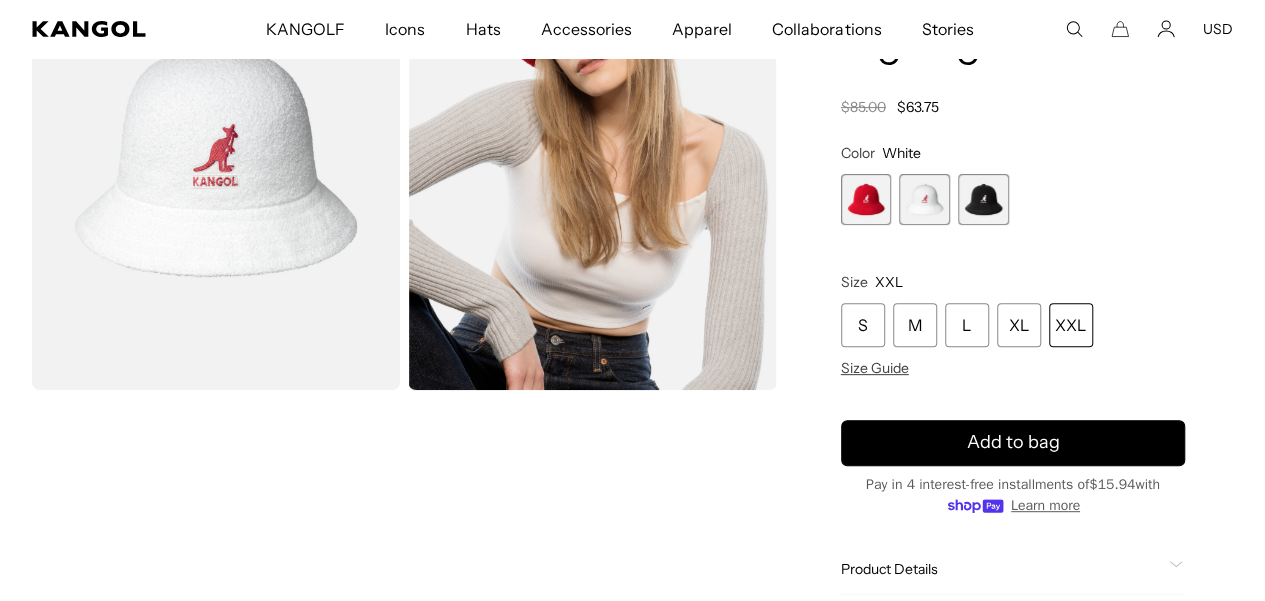 click on "XXL" at bounding box center (1071, 325) 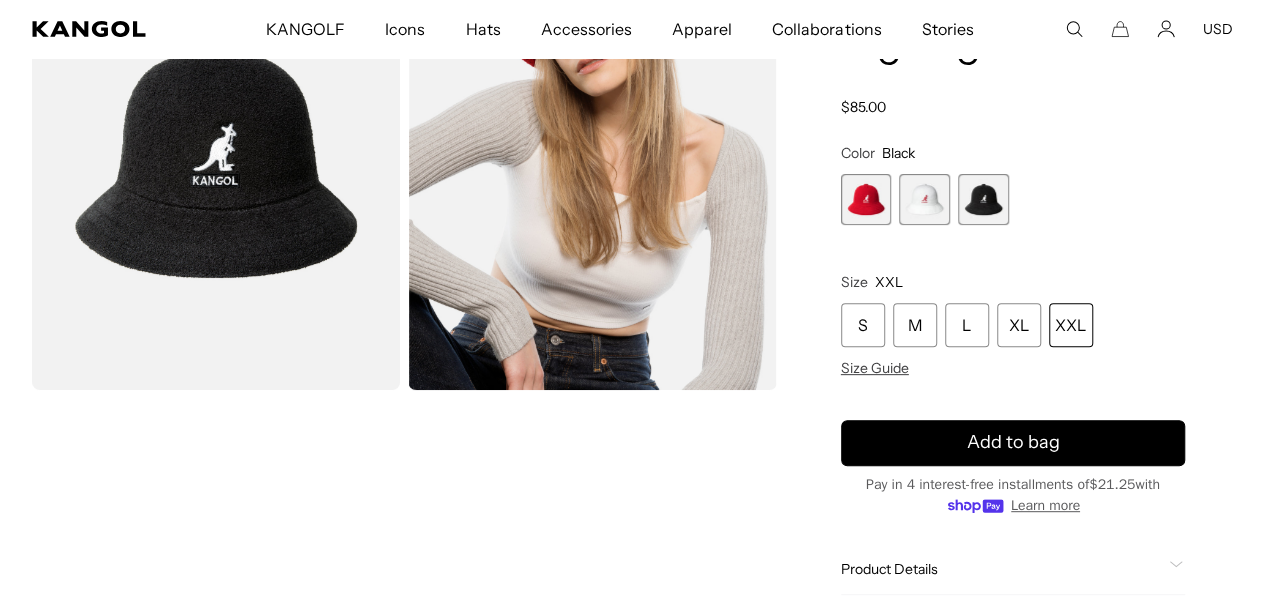 scroll, scrollTop: 0, scrollLeft: 0, axis: both 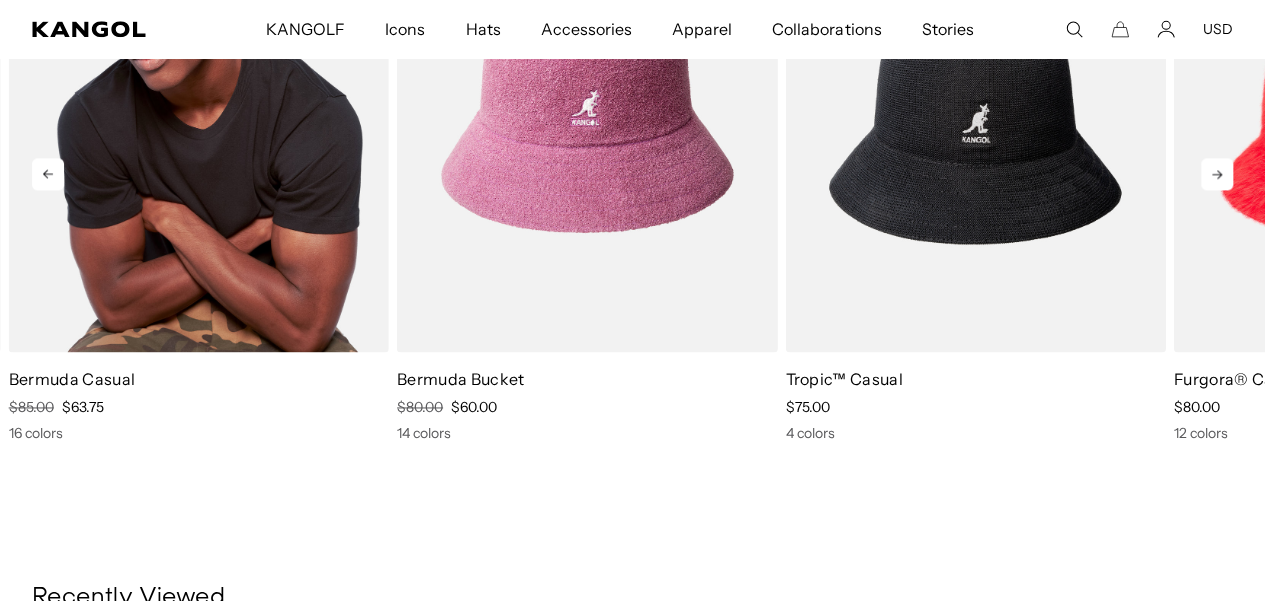 click at bounding box center (199, 113) 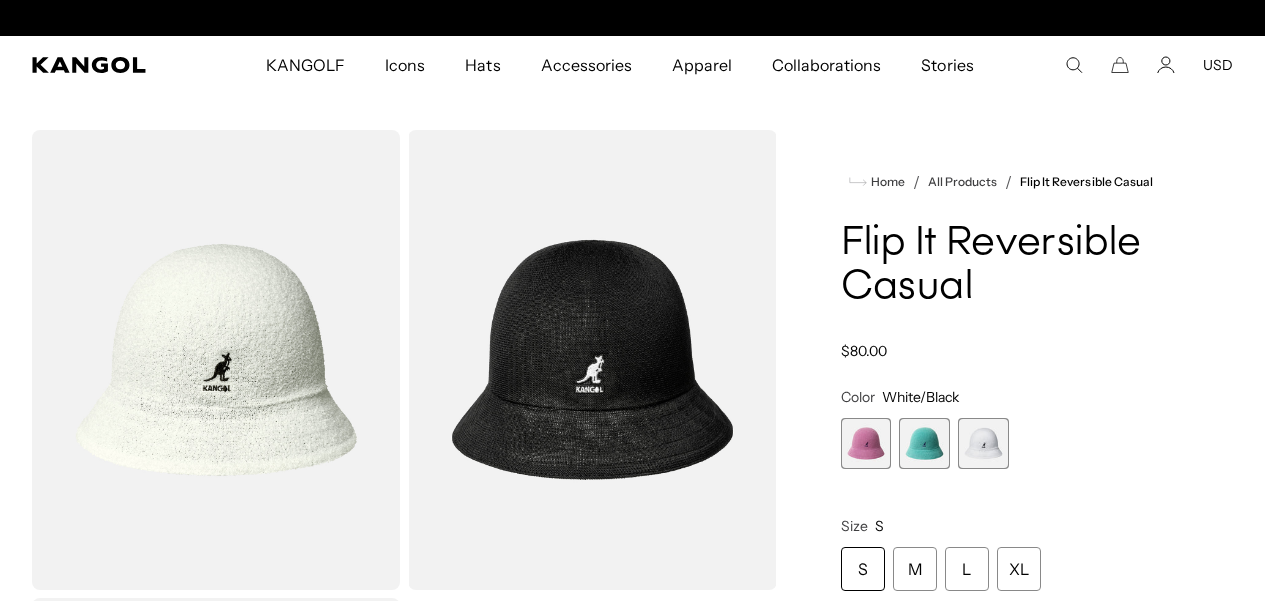 scroll, scrollTop: 0, scrollLeft: 0, axis: both 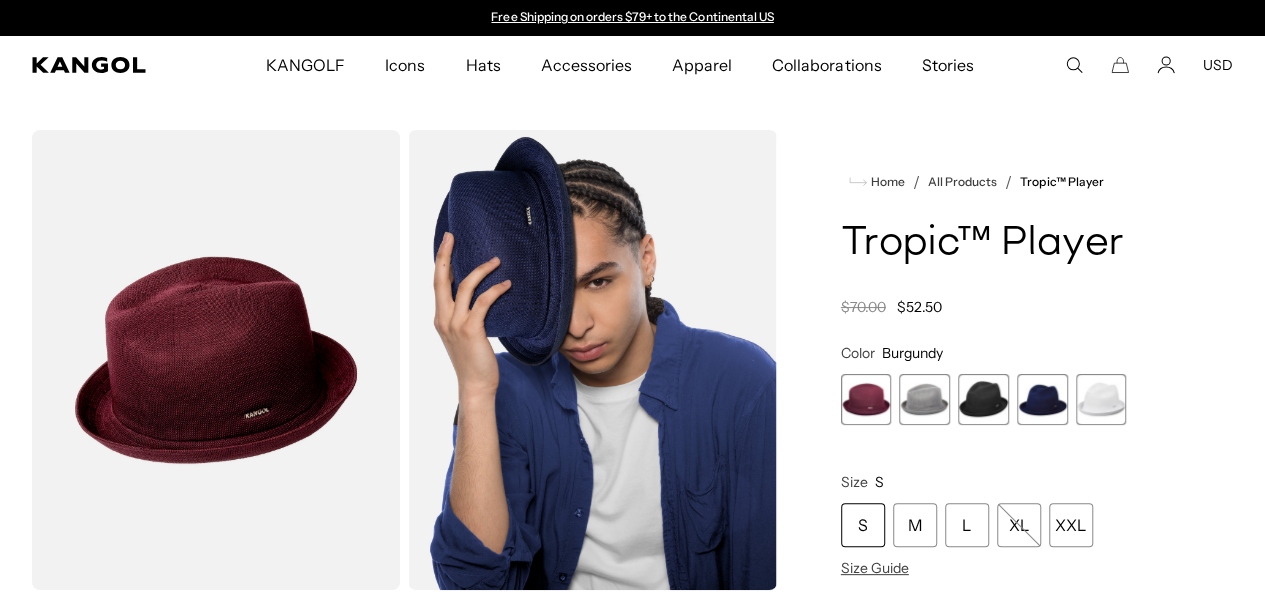 click at bounding box center (1101, 399) 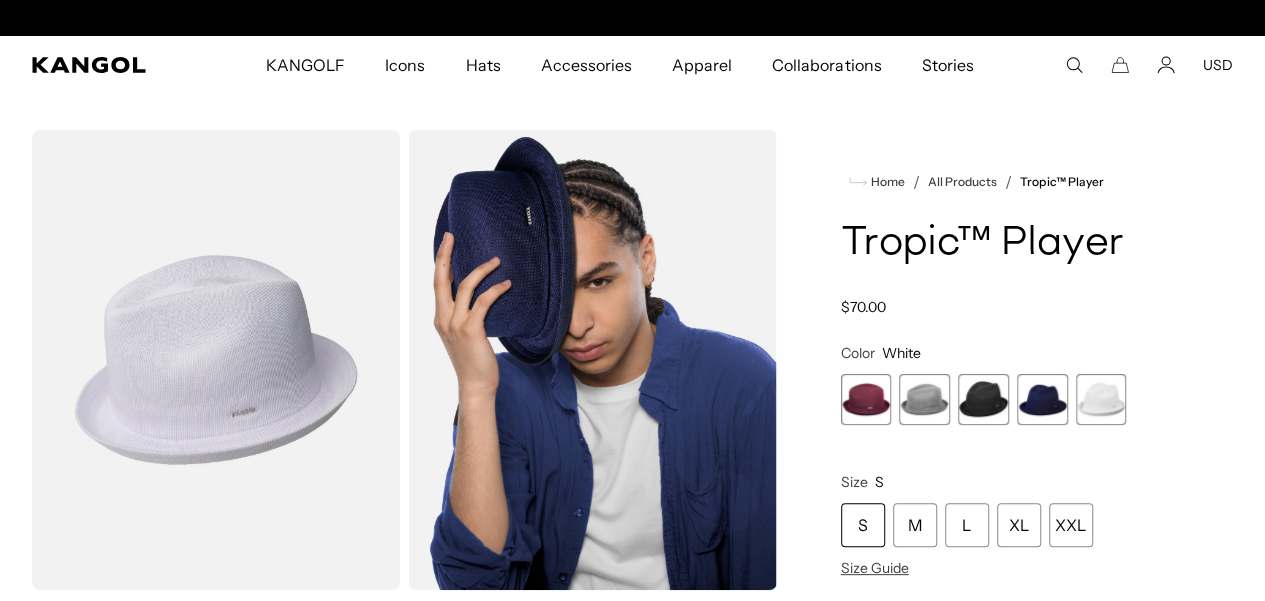 scroll, scrollTop: 0, scrollLeft: 412, axis: horizontal 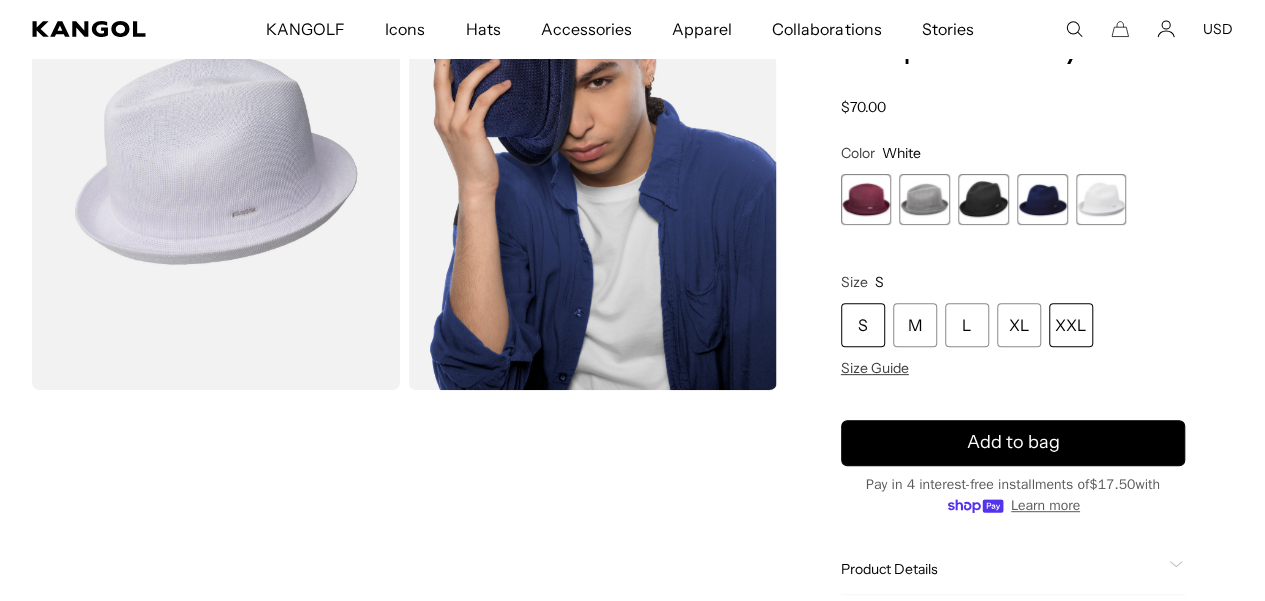 click on "XXL" at bounding box center (1071, 325) 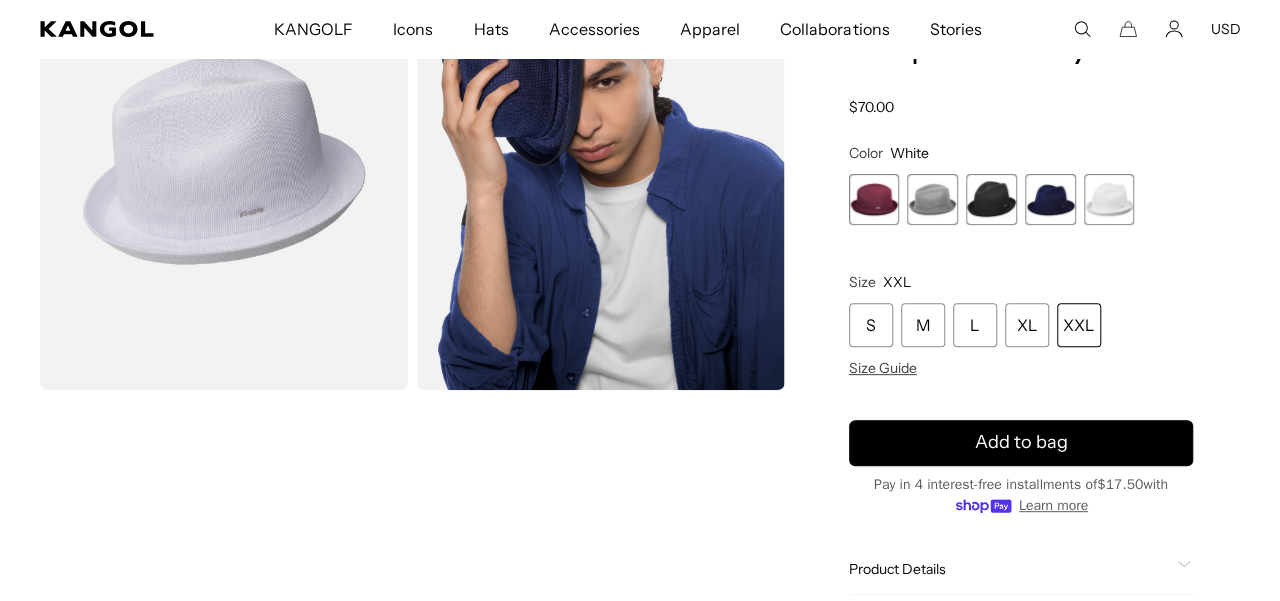 scroll, scrollTop: 0, scrollLeft: 0, axis: both 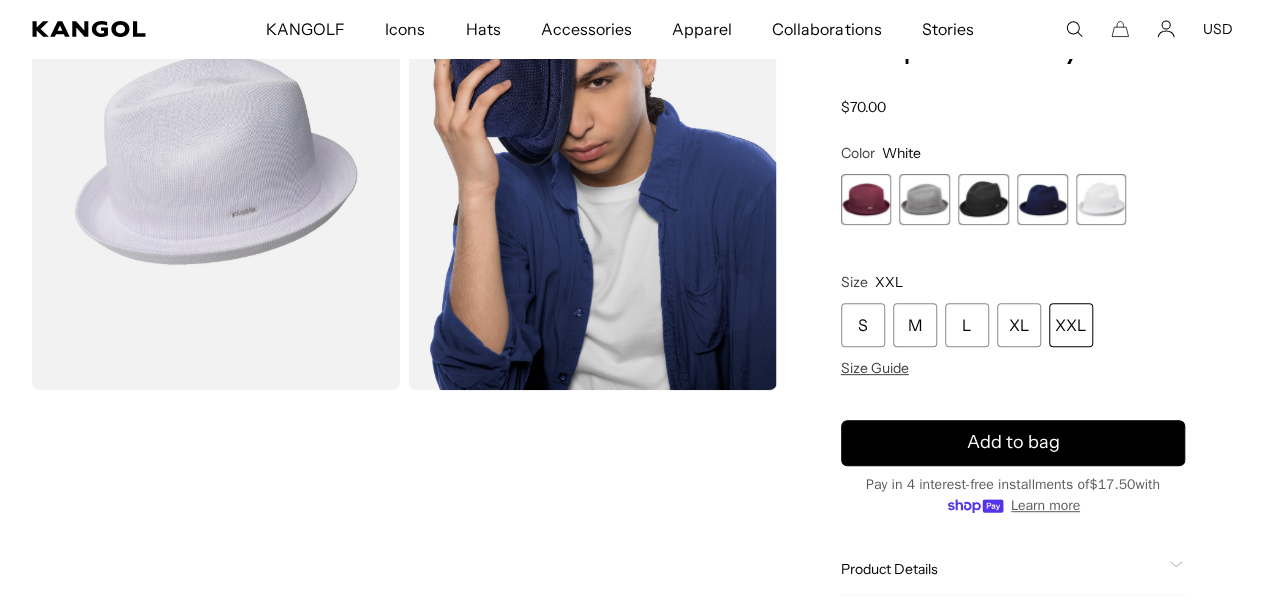 click at bounding box center [216, 160] 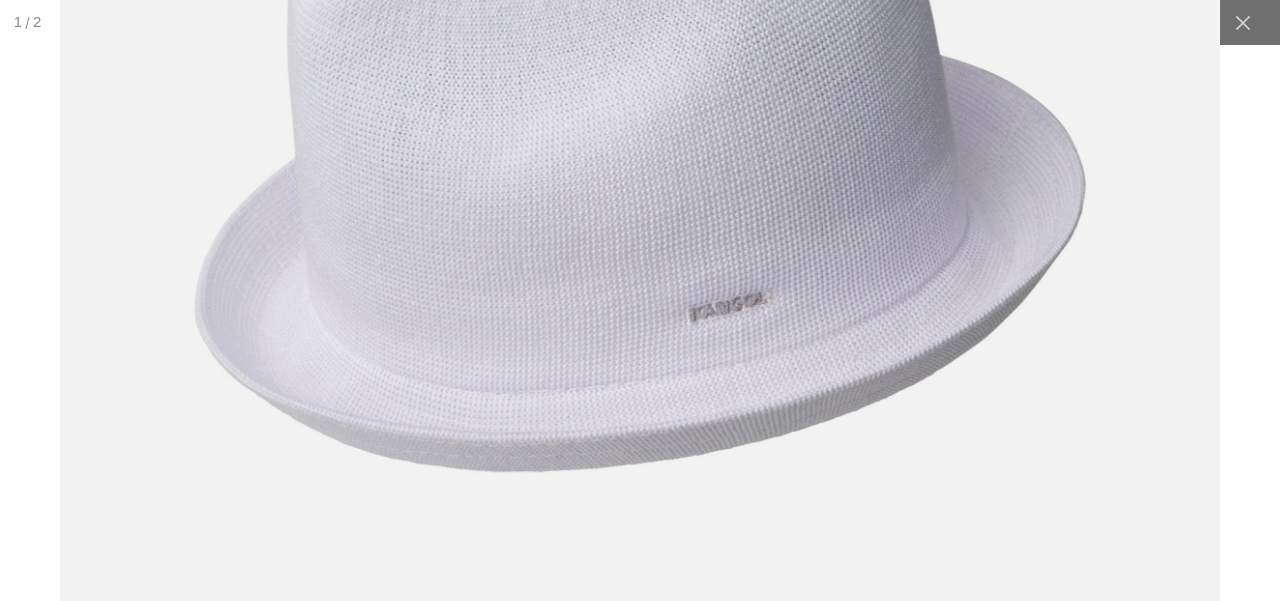 scroll, scrollTop: 0, scrollLeft: 412, axis: horizontal 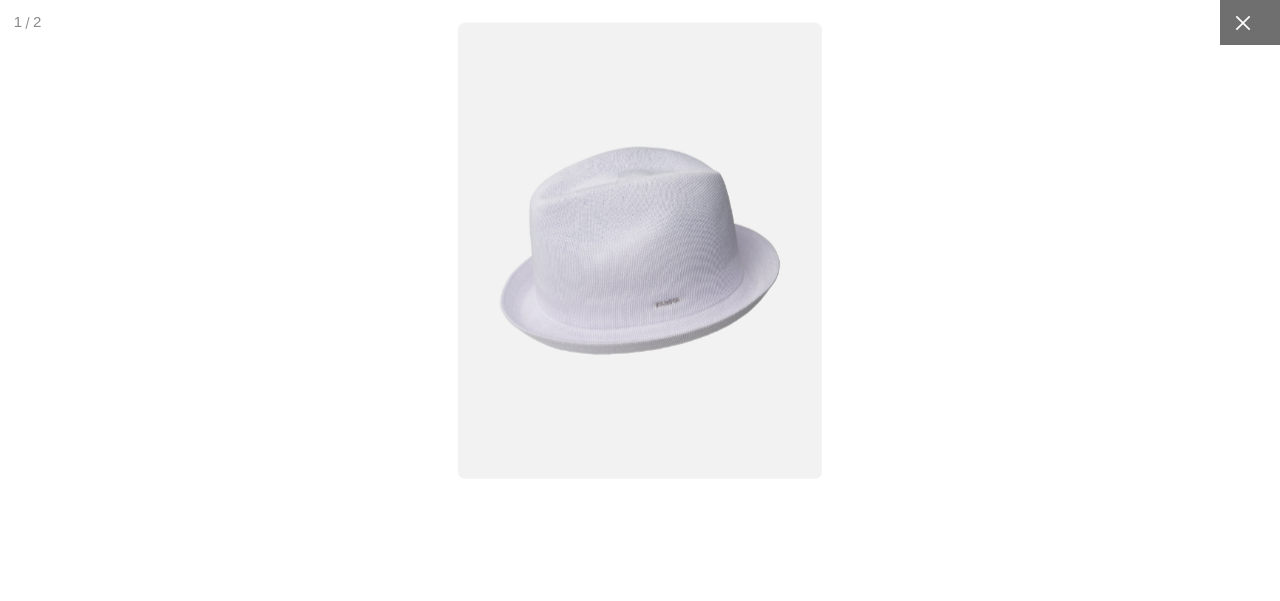 click 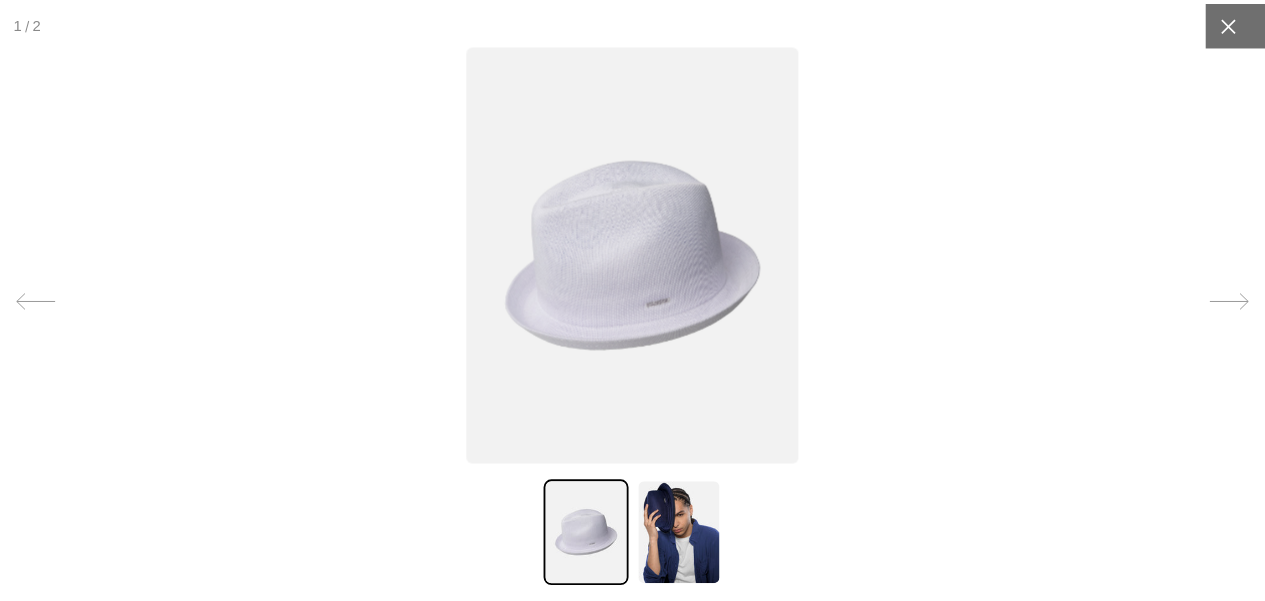 scroll, scrollTop: 0, scrollLeft: 0, axis: both 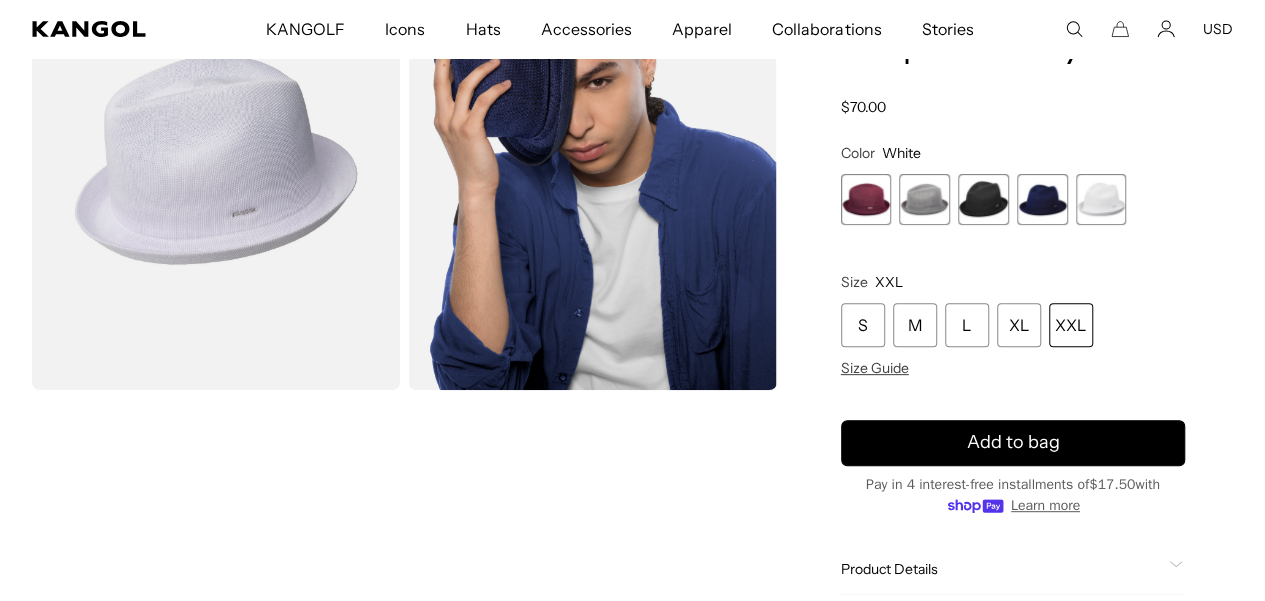 click at bounding box center (1042, 199) 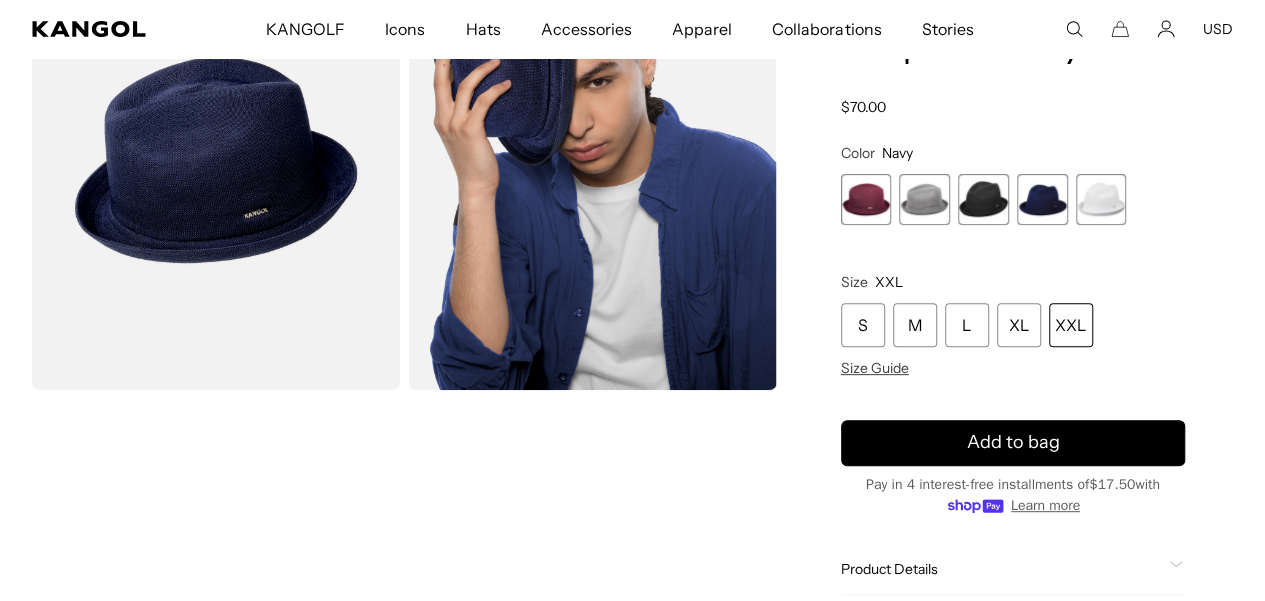 click at bounding box center [983, 199] 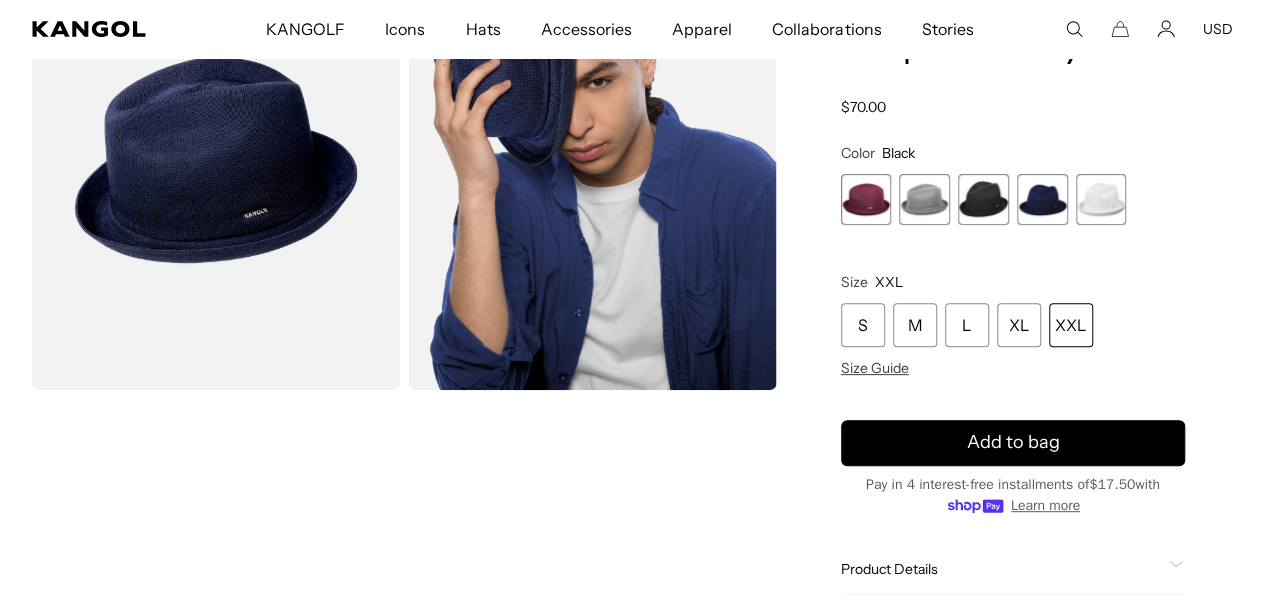 scroll, scrollTop: 0, scrollLeft: 412, axis: horizontal 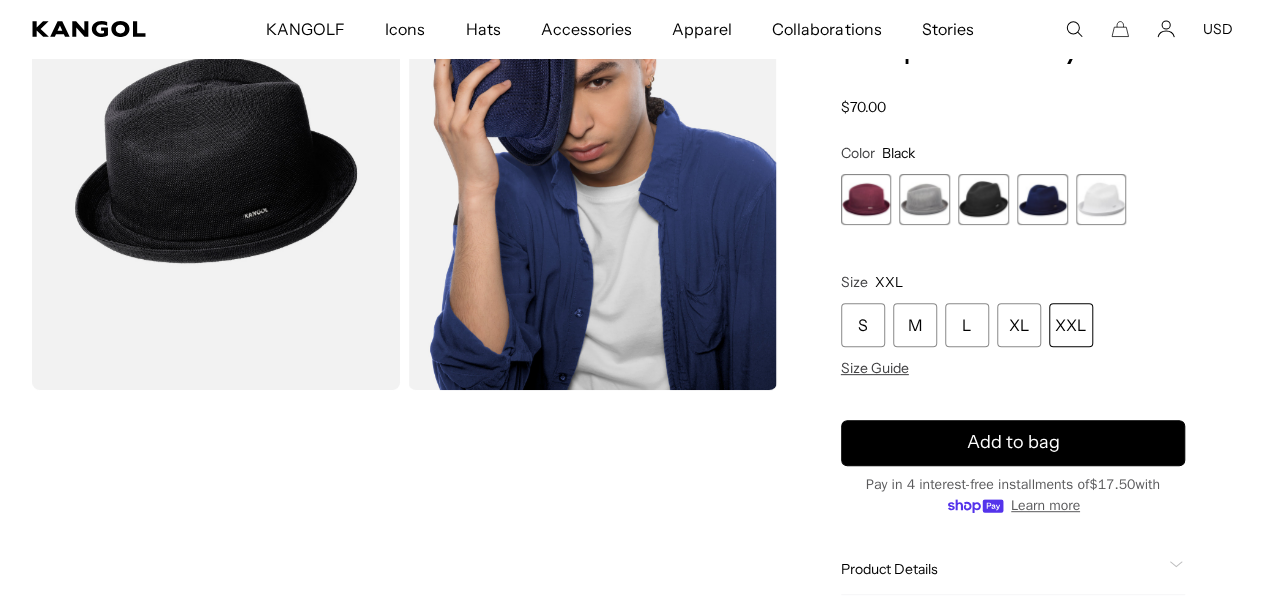 click at bounding box center (1101, 199) 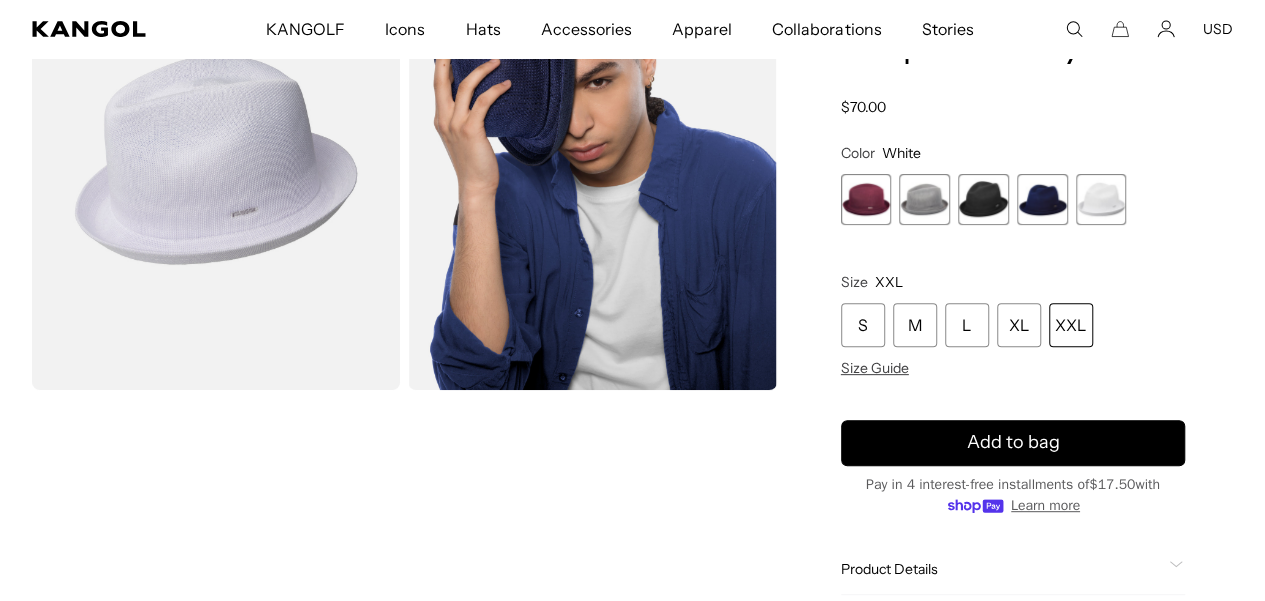 scroll, scrollTop: 0, scrollLeft: 412, axis: horizontal 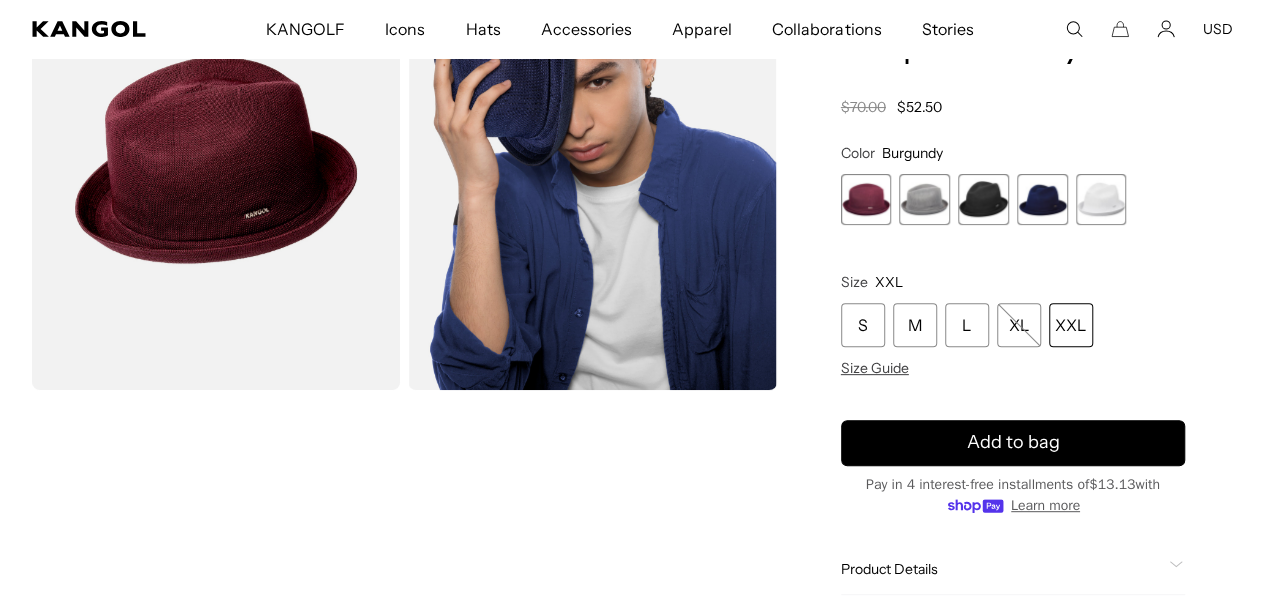 click at bounding box center [1101, 199] 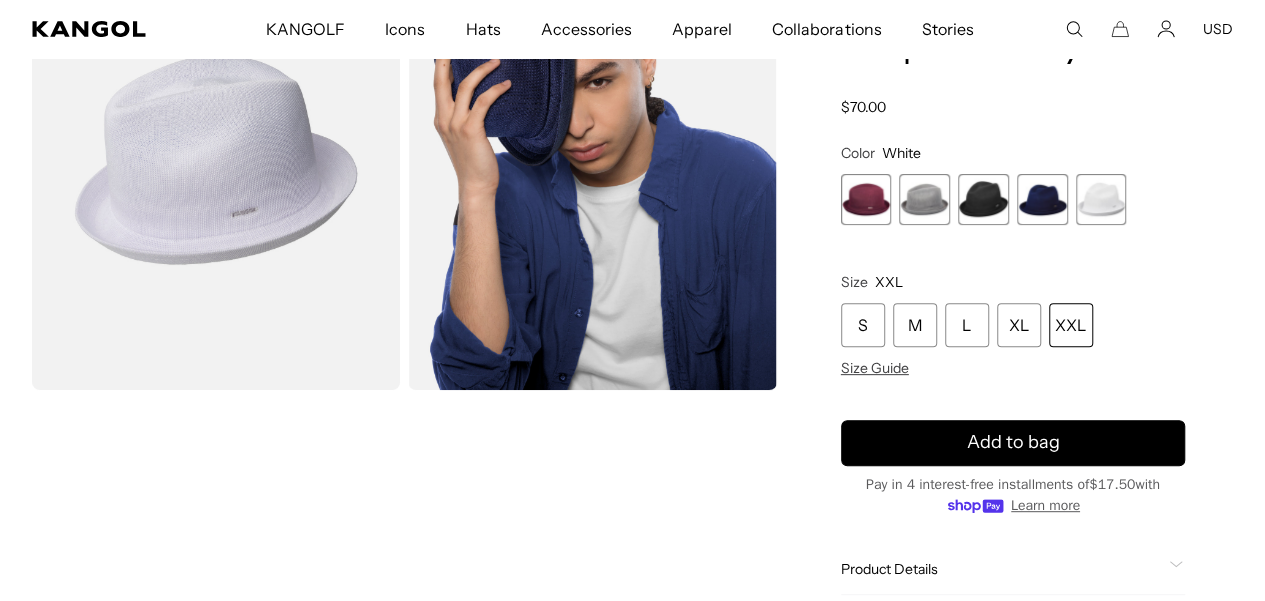 scroll, scrollTop: 0, scrollLeft: 0, axis: both 